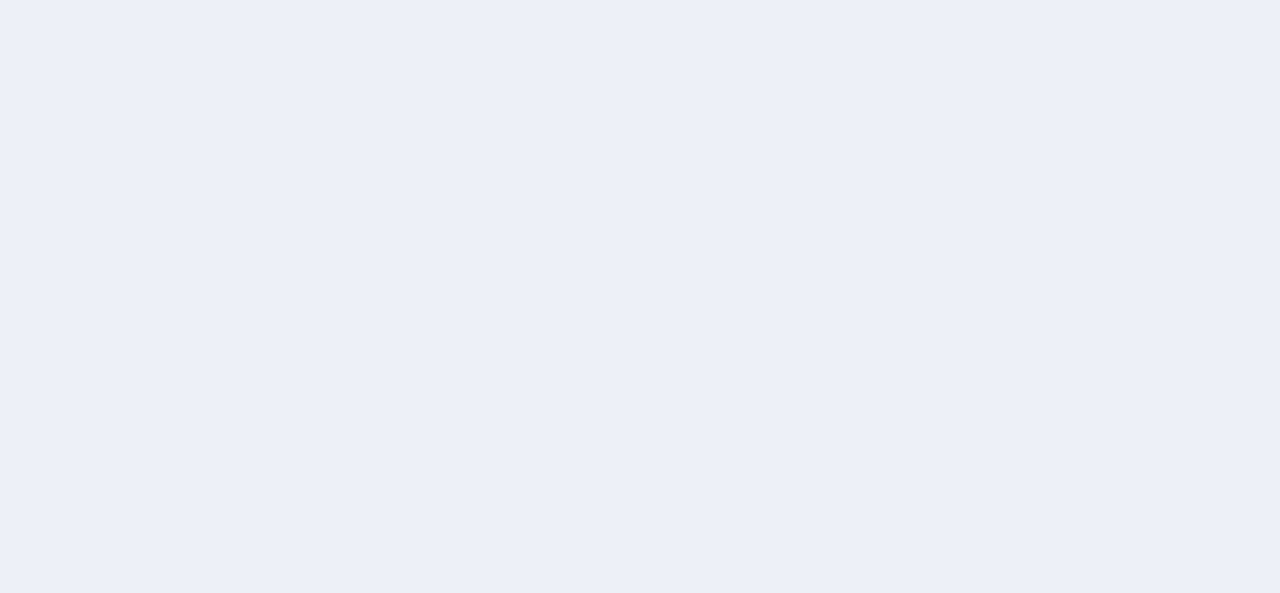 scroll, scrollTop: 0, scrollLeft: 0, axis: both 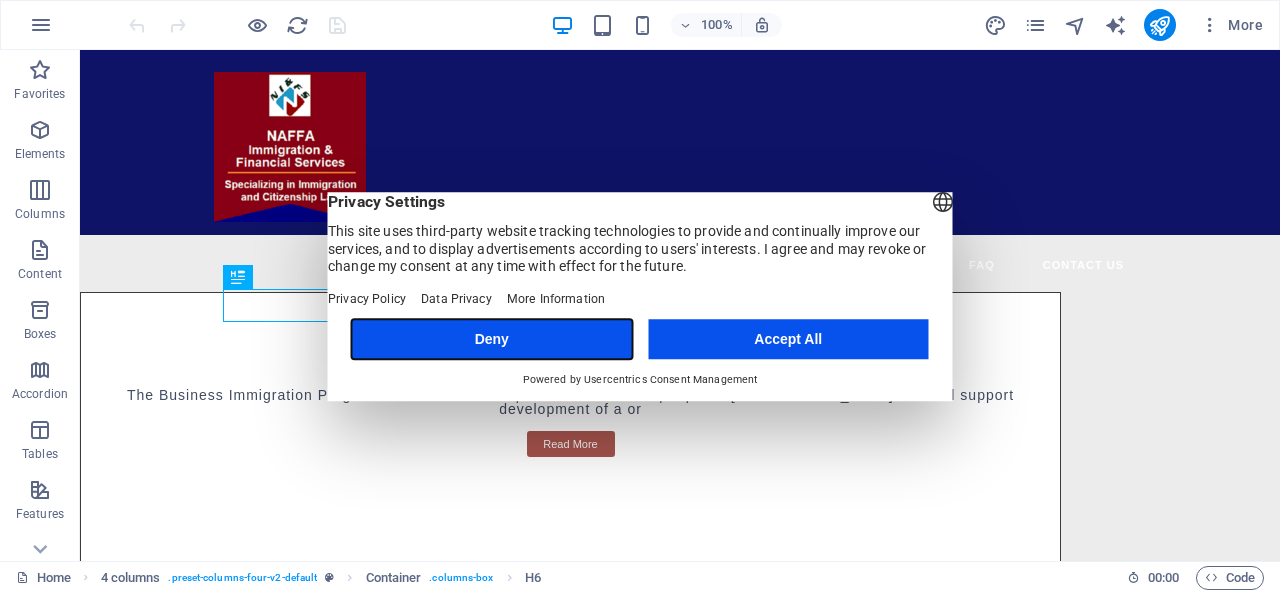 click on "Deny" at bounding box center [492, 339] 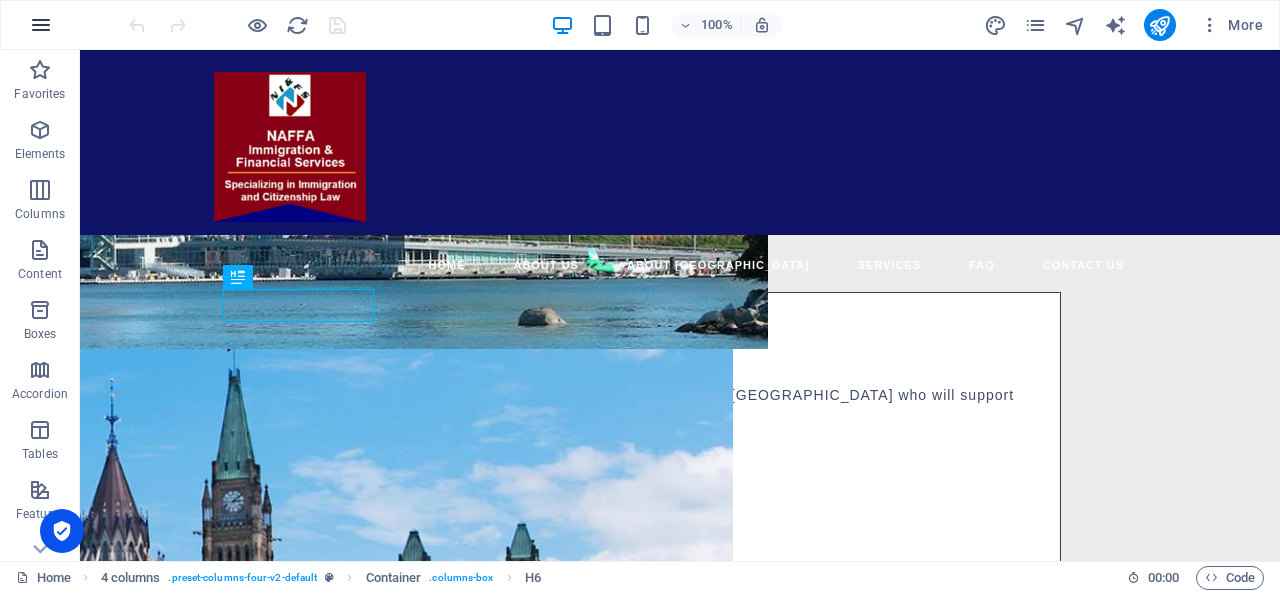 click at bounding box center (41, 25) 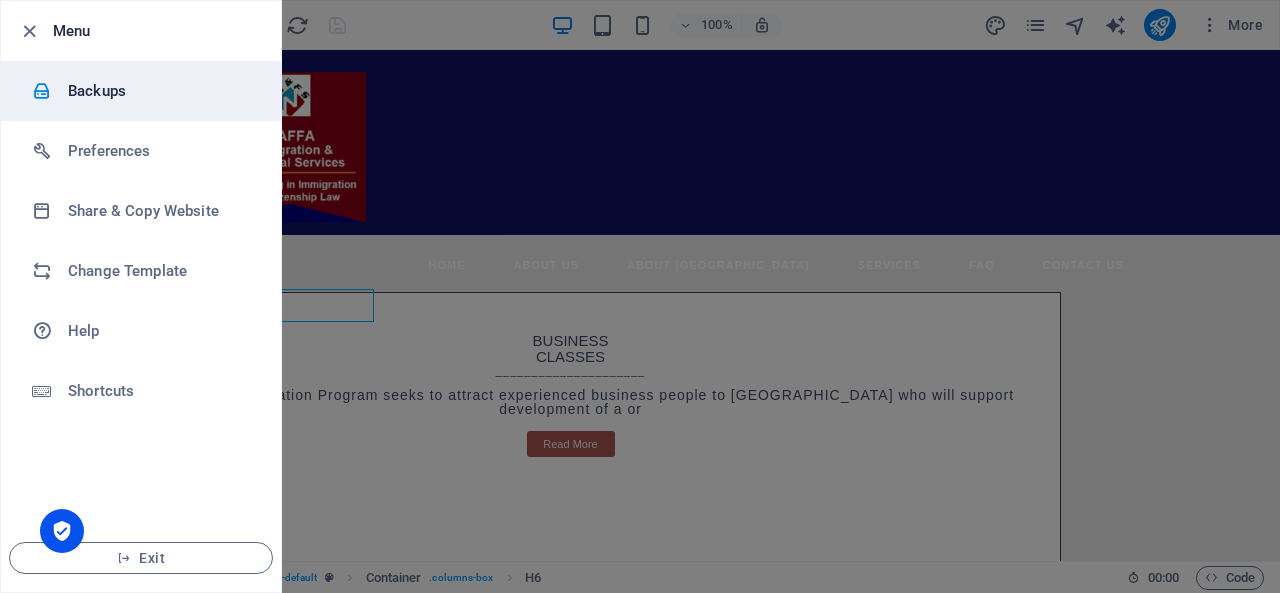 click on "Backups" at bounding box center [160, 91] 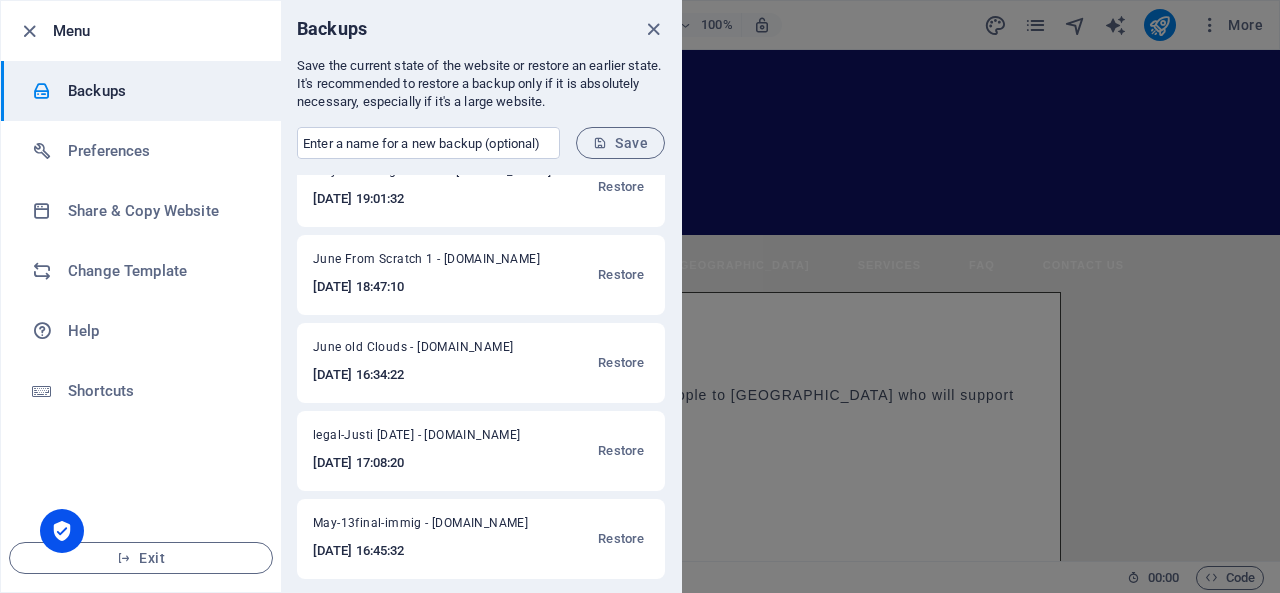 scroll, scrollTop: 3110, scrollLeft: 0, axis: vertical 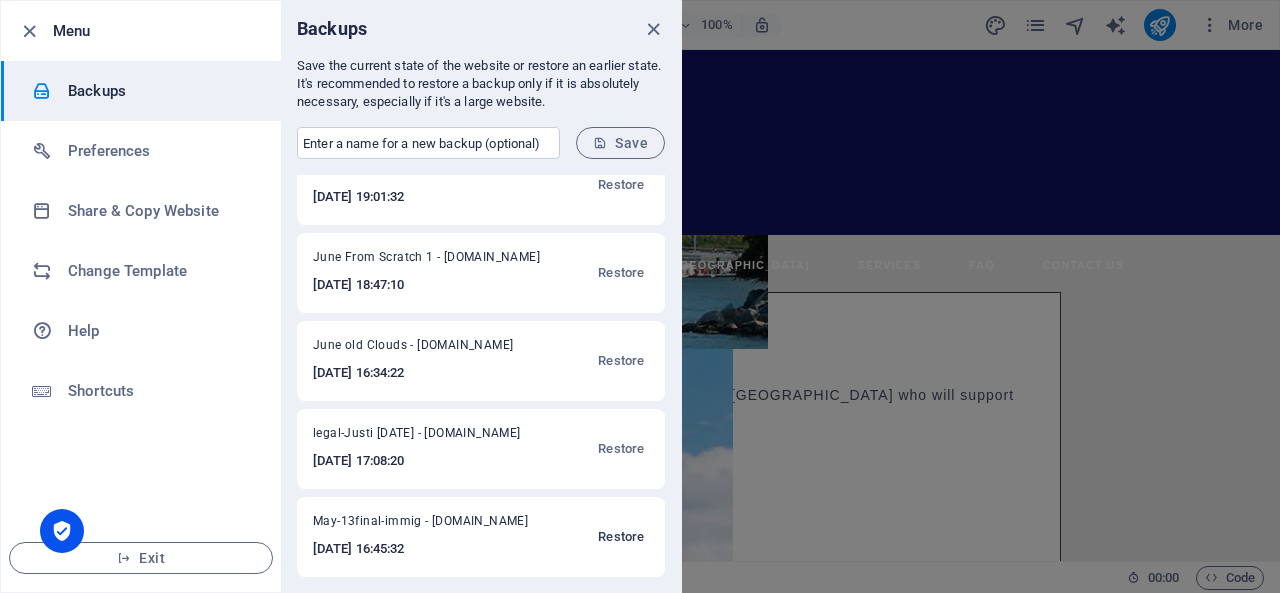 click on "Restore" at bounding box center [621, 537] 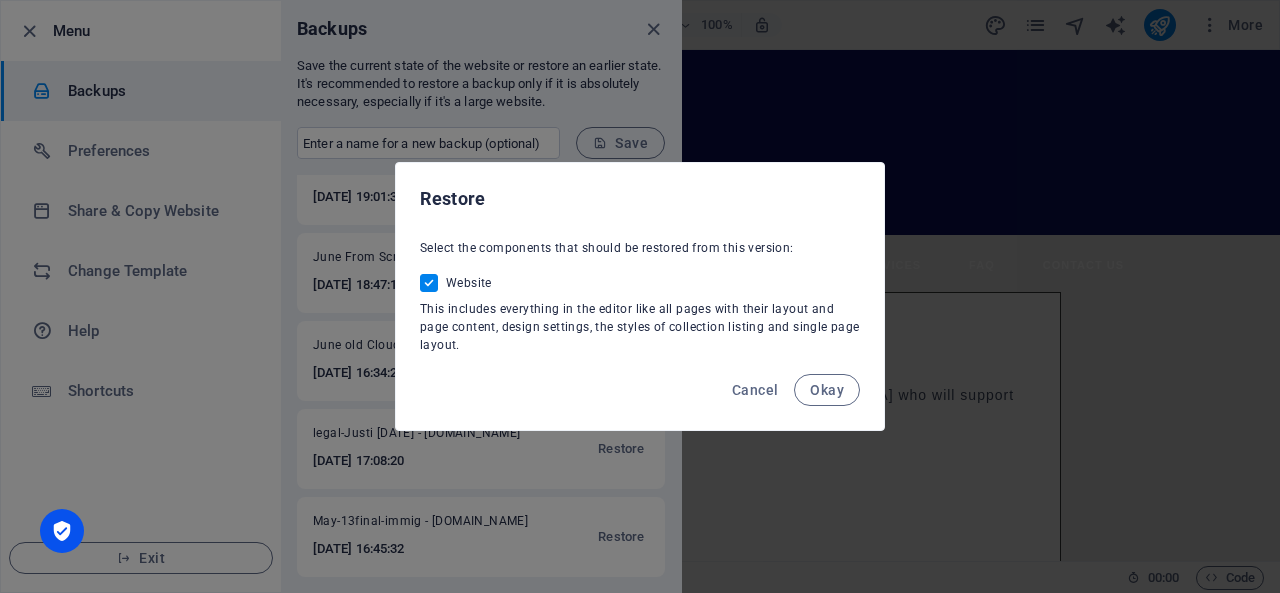 click on "Okay" at bounding box center (827, 390) 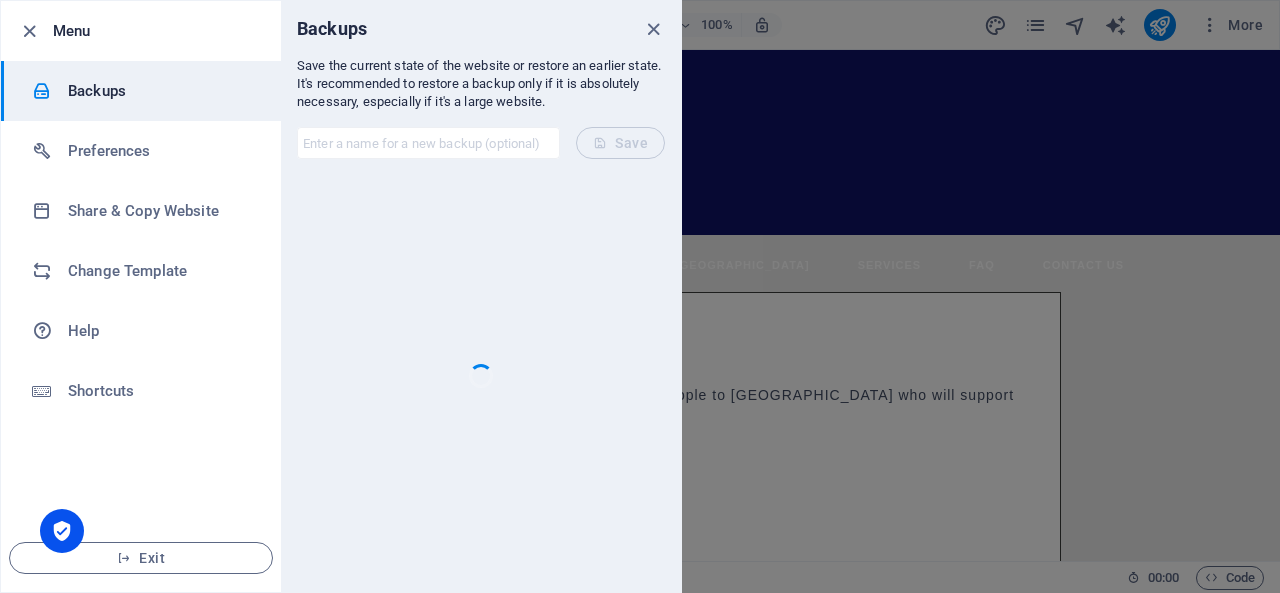 scroll, scrollTop: 0, scrollLeft: 0, axis: both 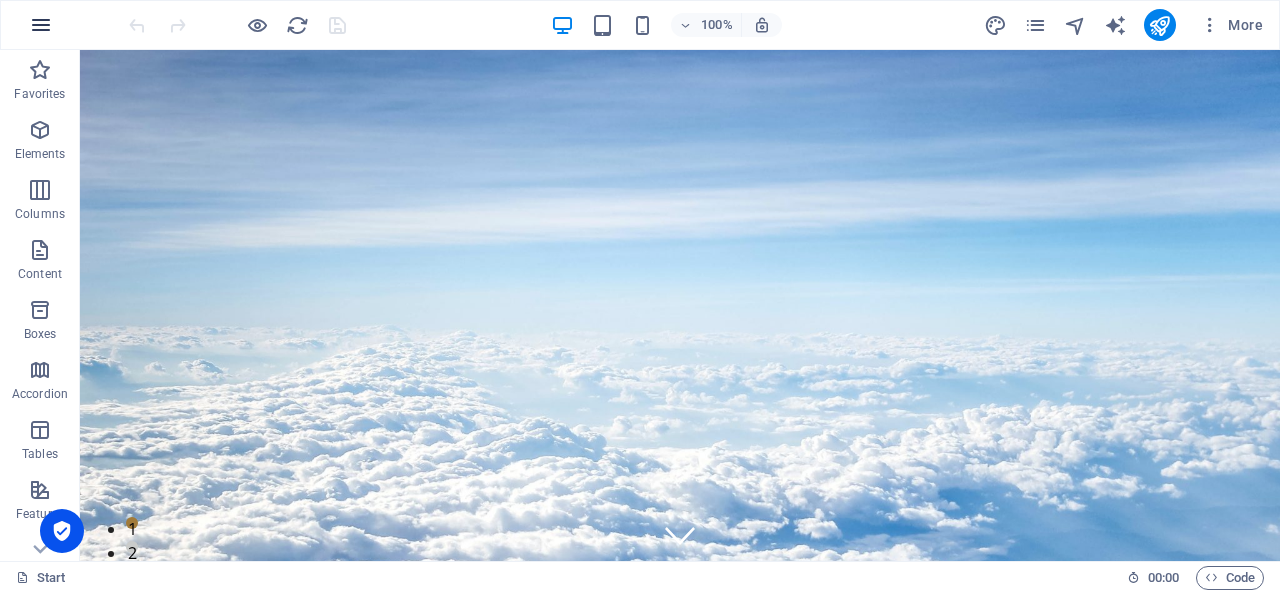 click at bounding box center [41, 25] 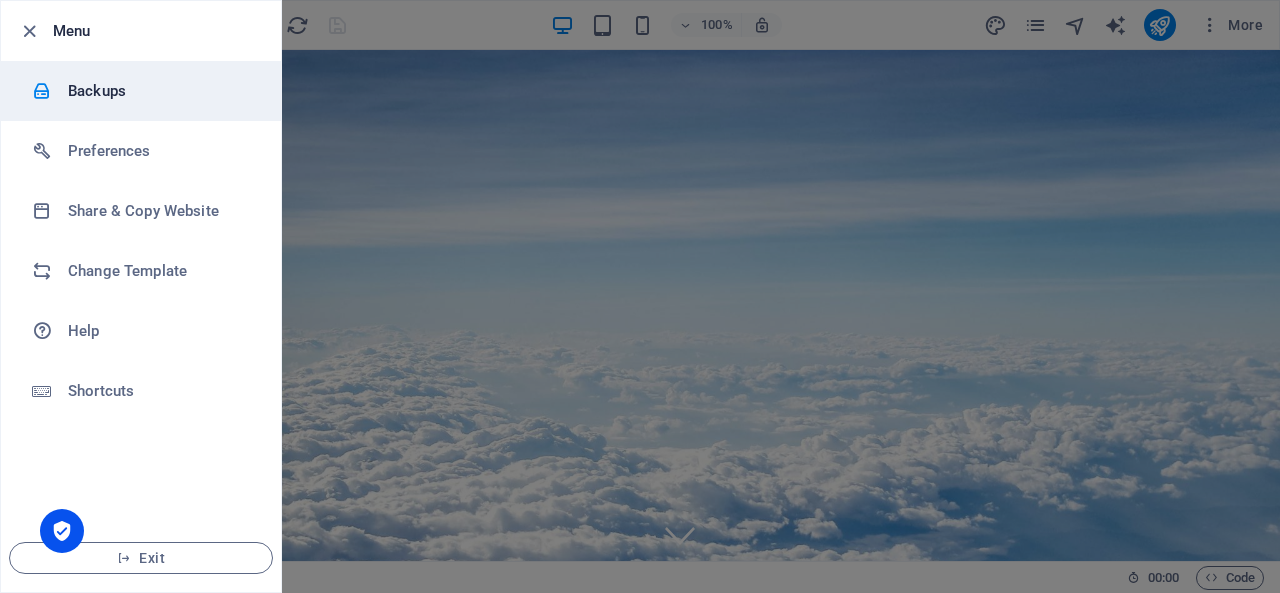 click on "Backups" at bounding box center [160, 91] 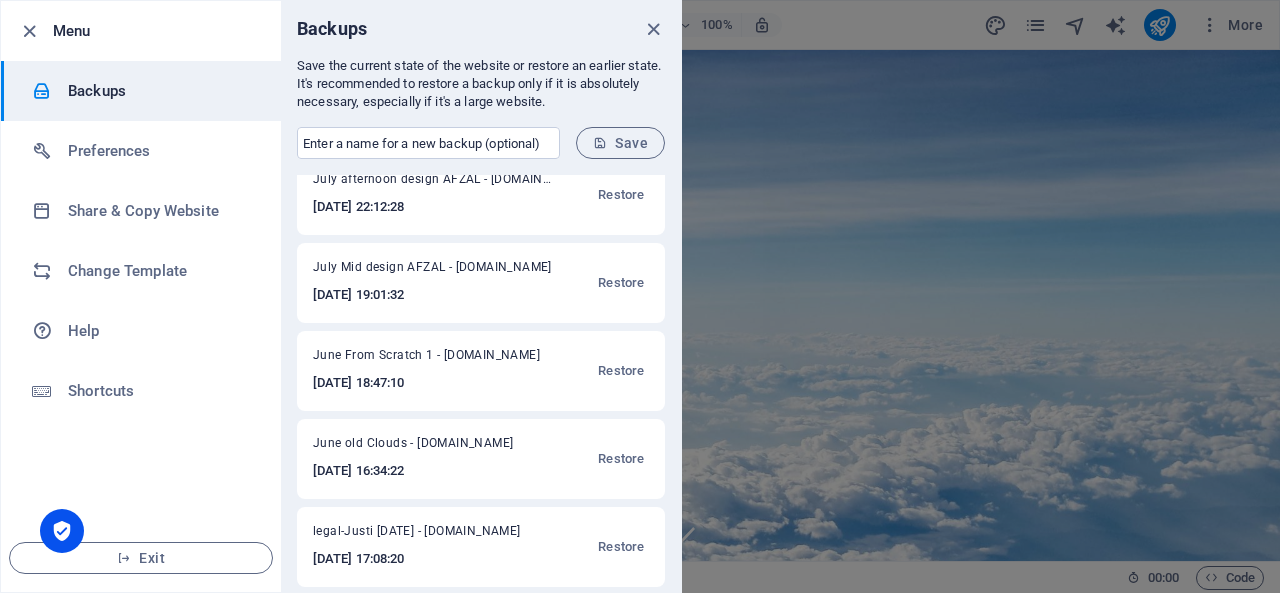 scroll, scrollTop: 3198, scrollLeft: 0, axis: vertical 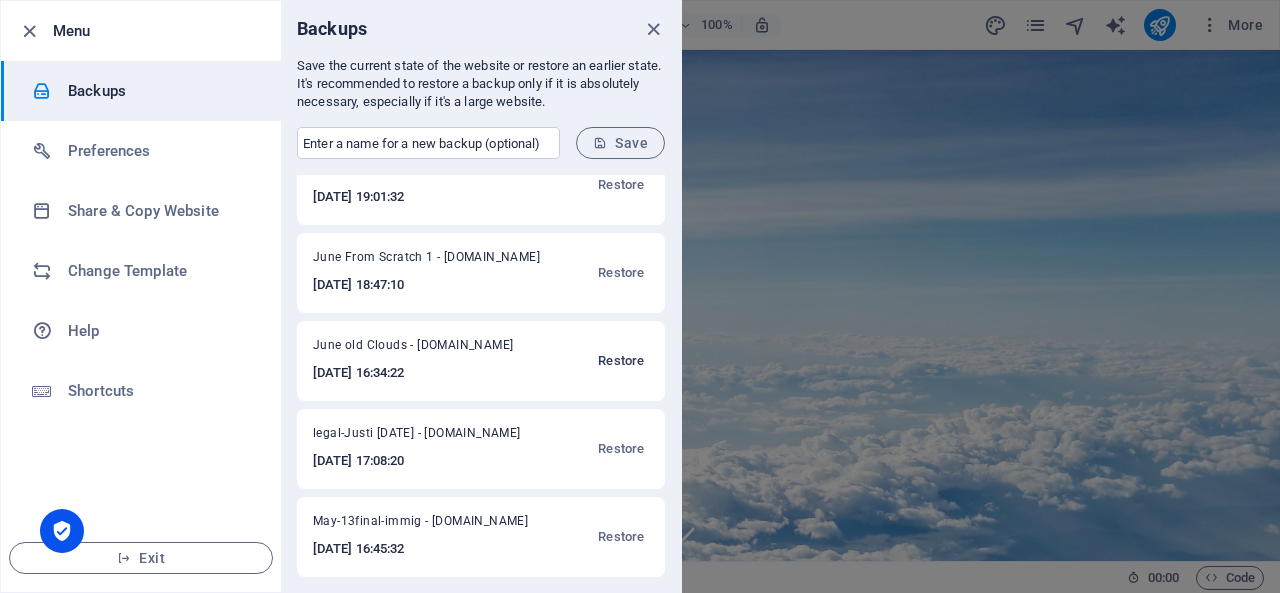 click on "Restore" at bounding box center [621, 361] 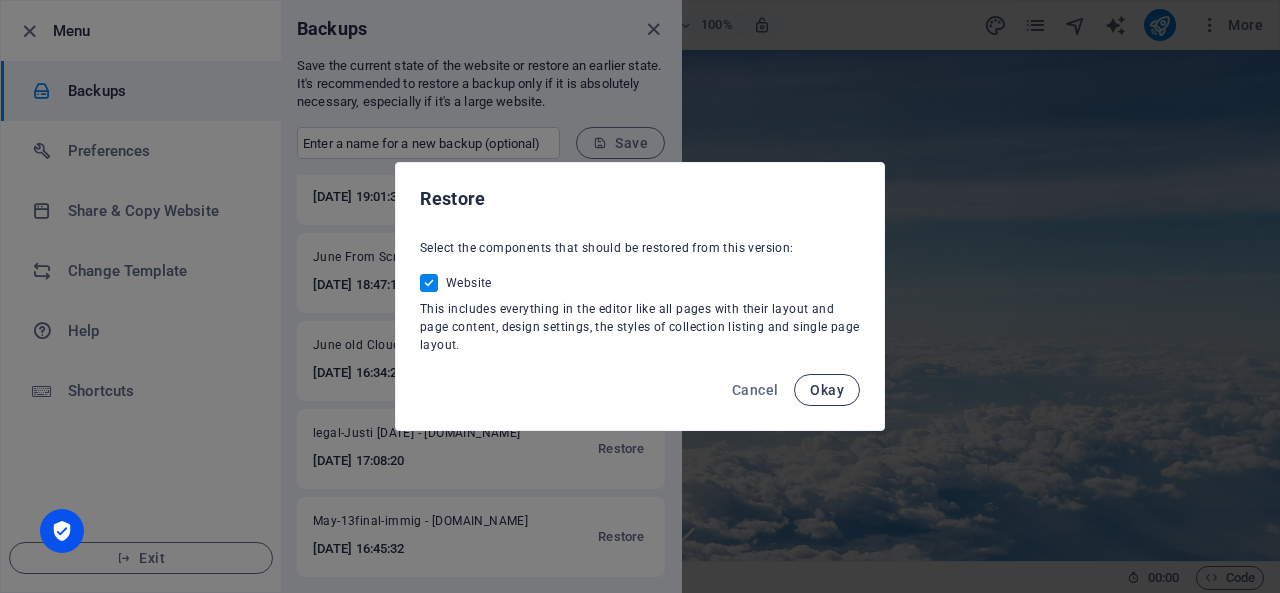 click on "Okay" at bounding box center [827, 390] 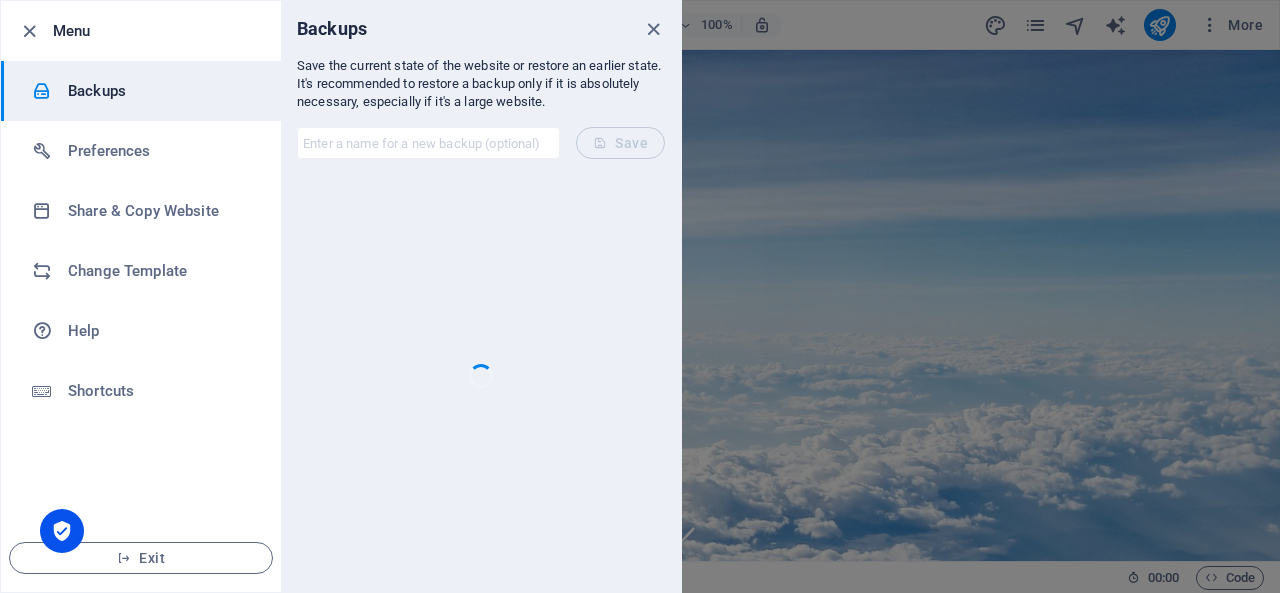 scroll, scrollTop: 0, scrollLeft: 0, axis: both 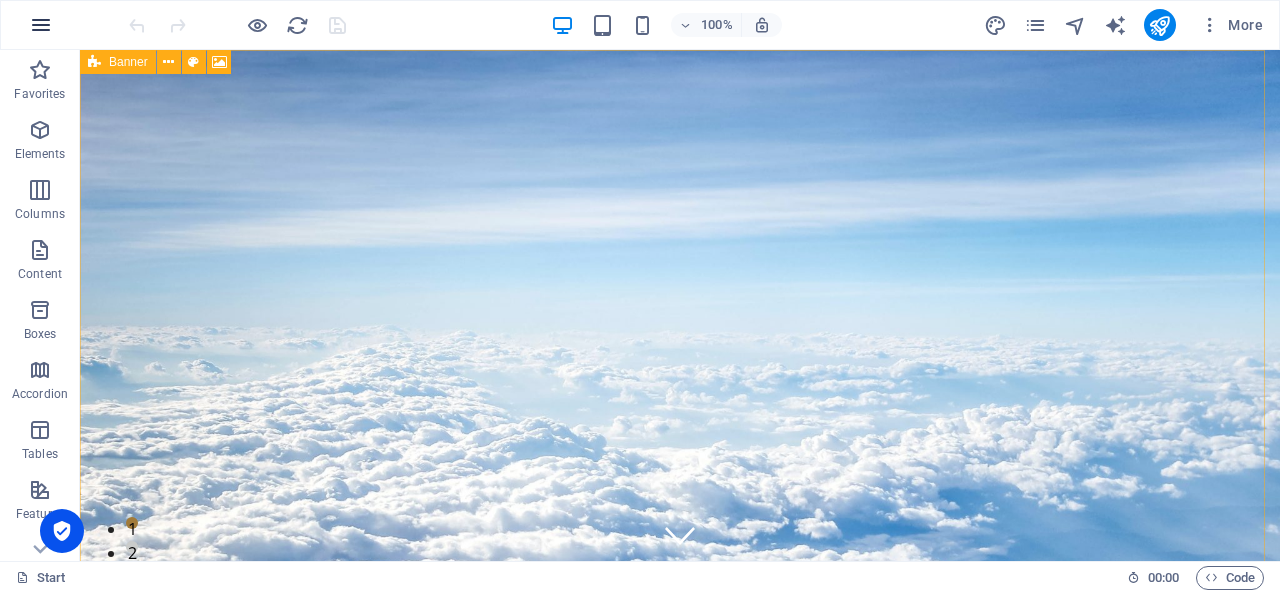 click at bounding box center [41, 25] 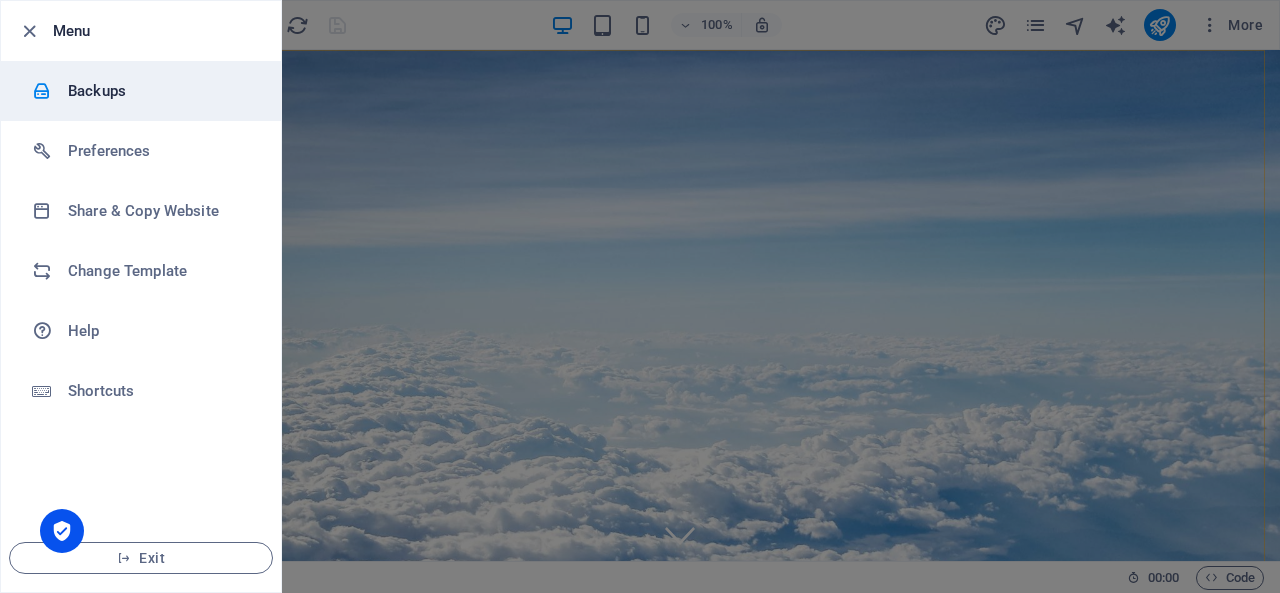 click on "Backups" at bounding box center [160, 91] 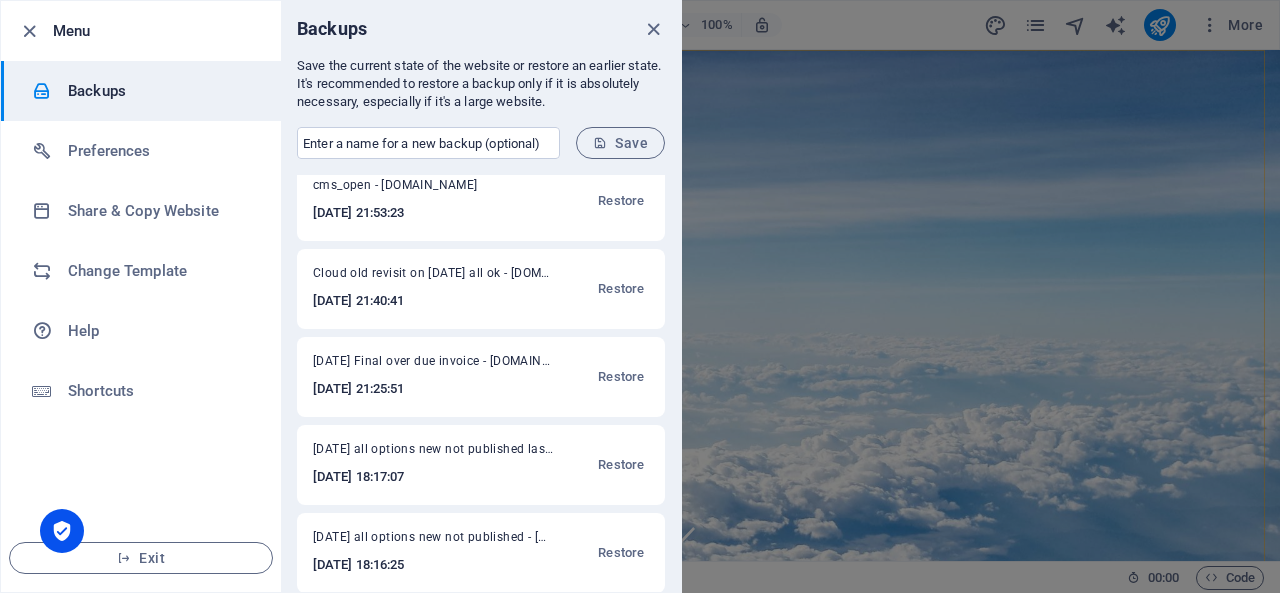 scroll, scrollTop: 300, scrollLeft: 0, axis: vertical 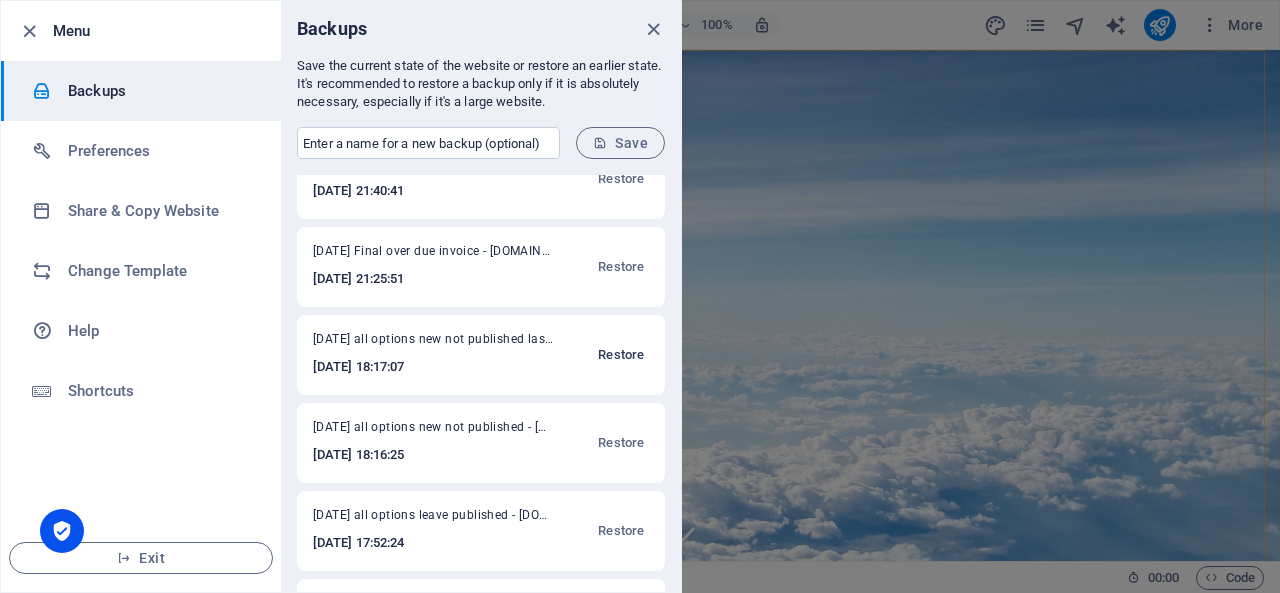 click on "Restore" at bounding box center [621, 355] 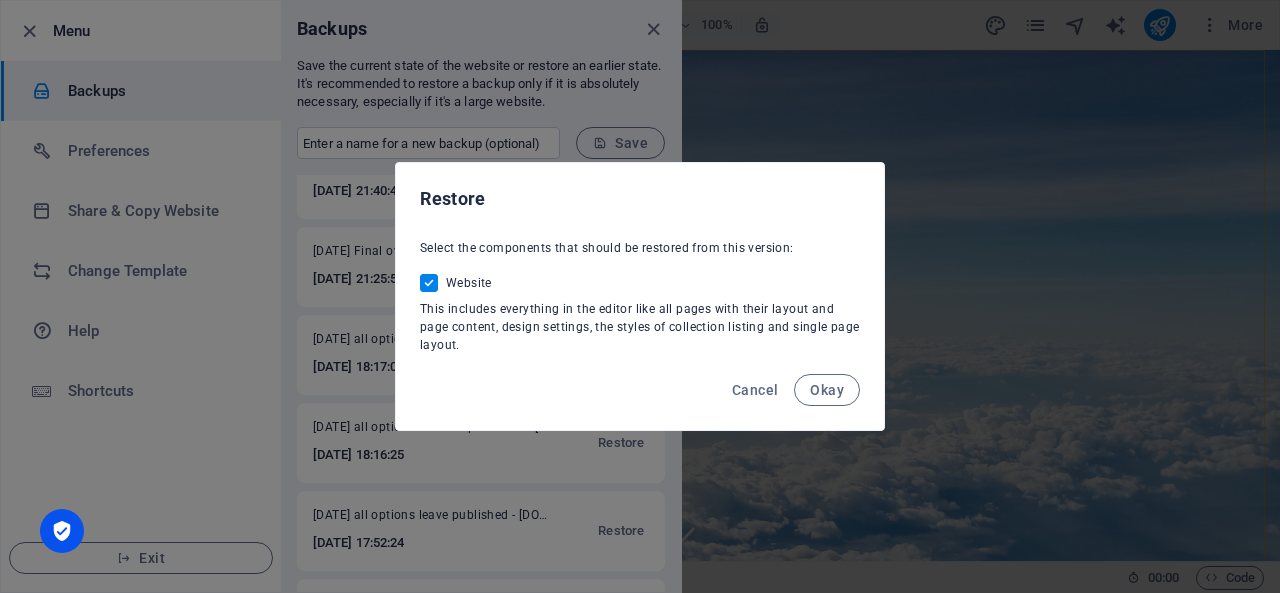 click on "Okay" at bounding box center (827, 390) 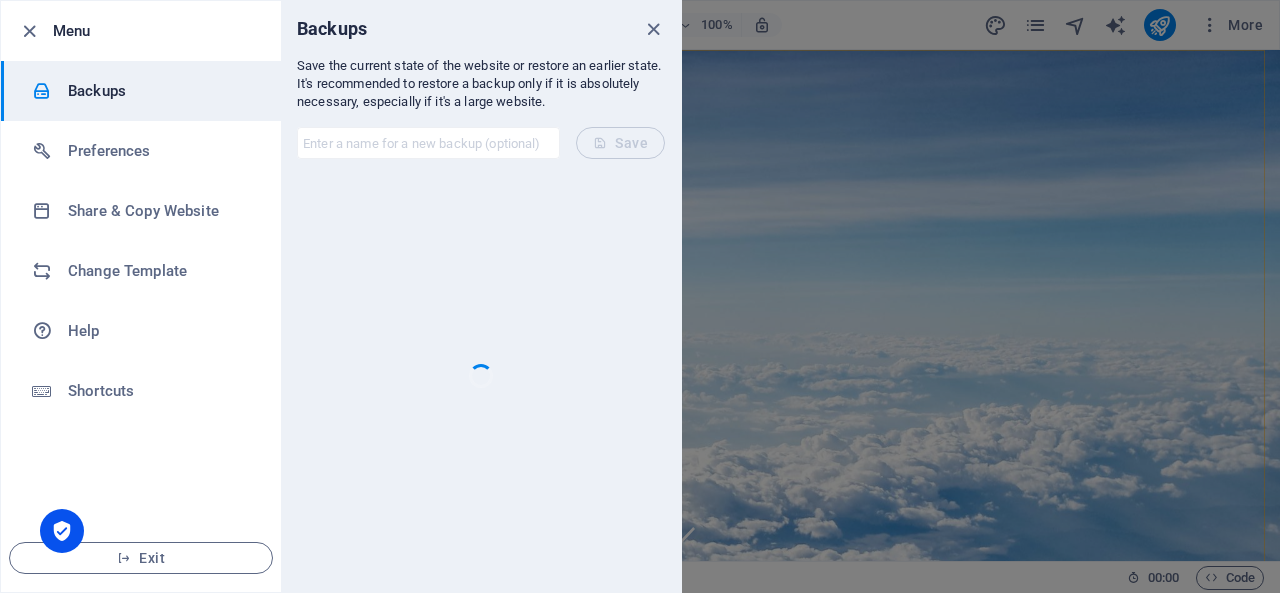 scroll, scrollTop: 0, scrollLeft: 0, axis: both 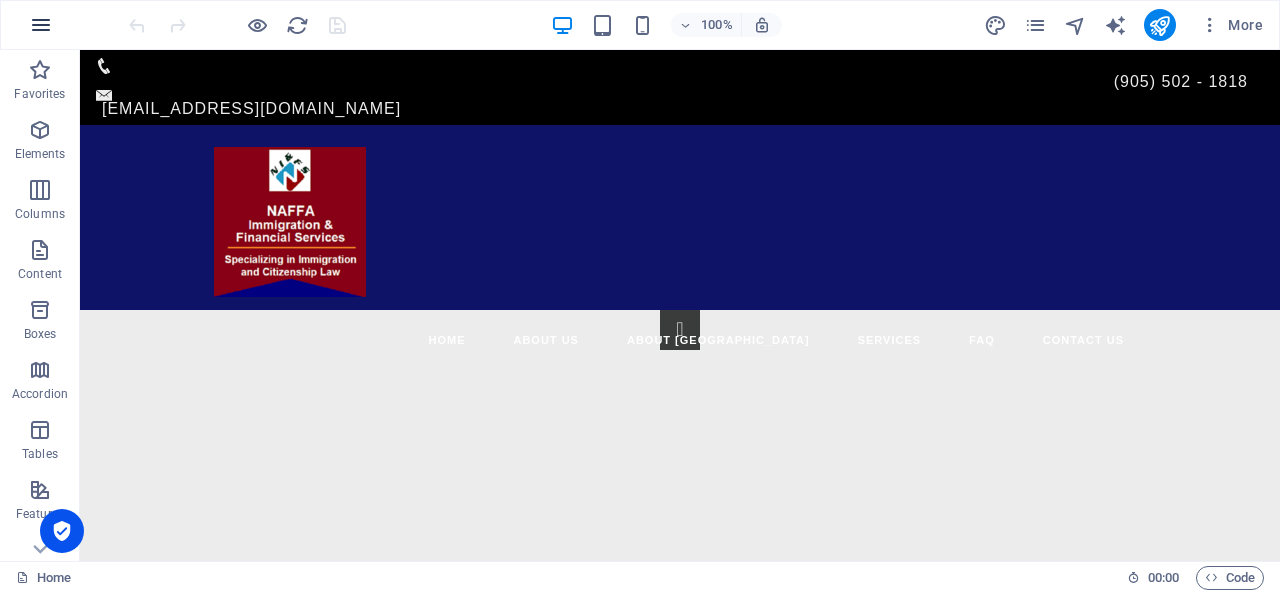 click at bounding box center [41, 25] 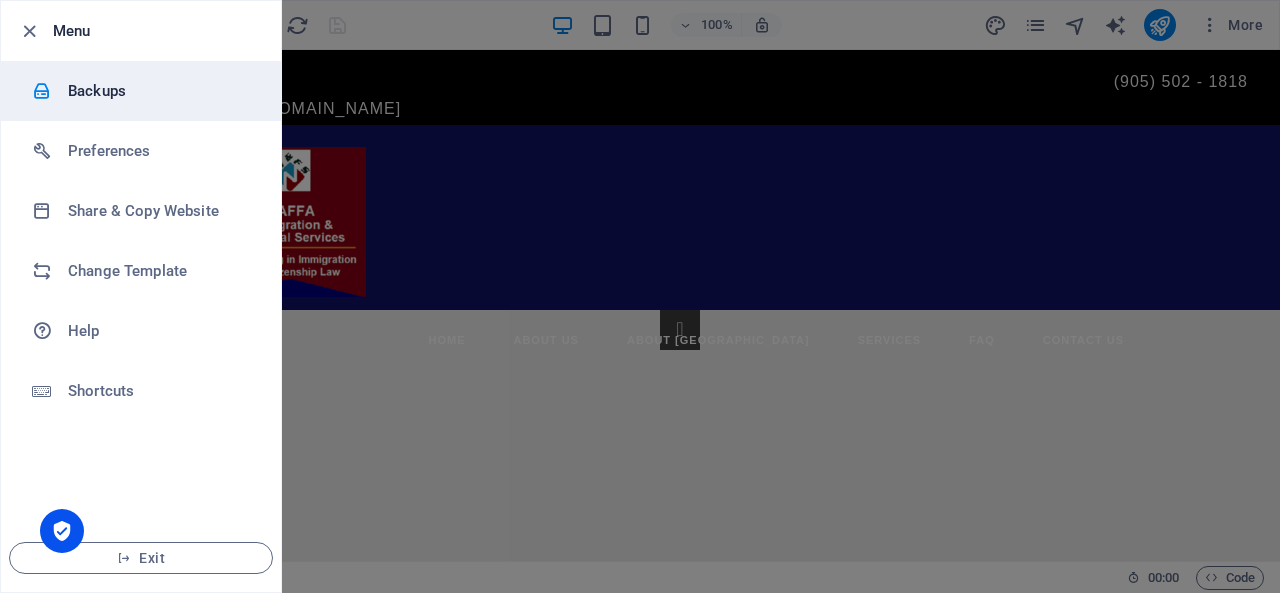 click on "Backups" at bounding box center (160, 91) 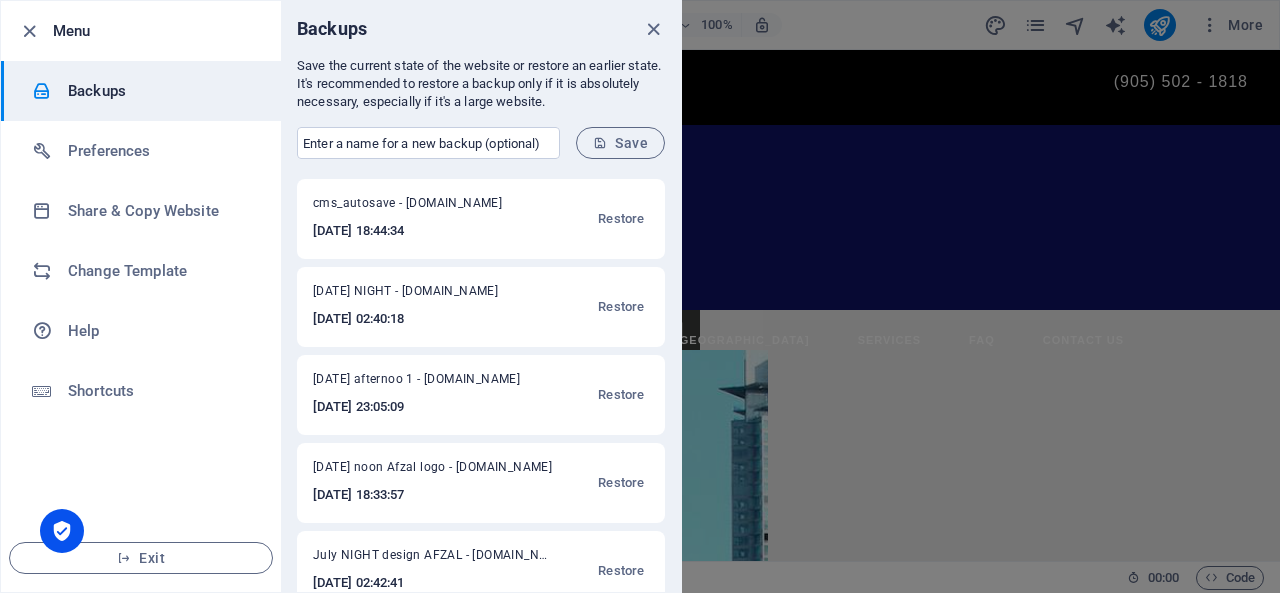 scroll, scrollTop: 2598, scrollLeft: 0, axis: vertical 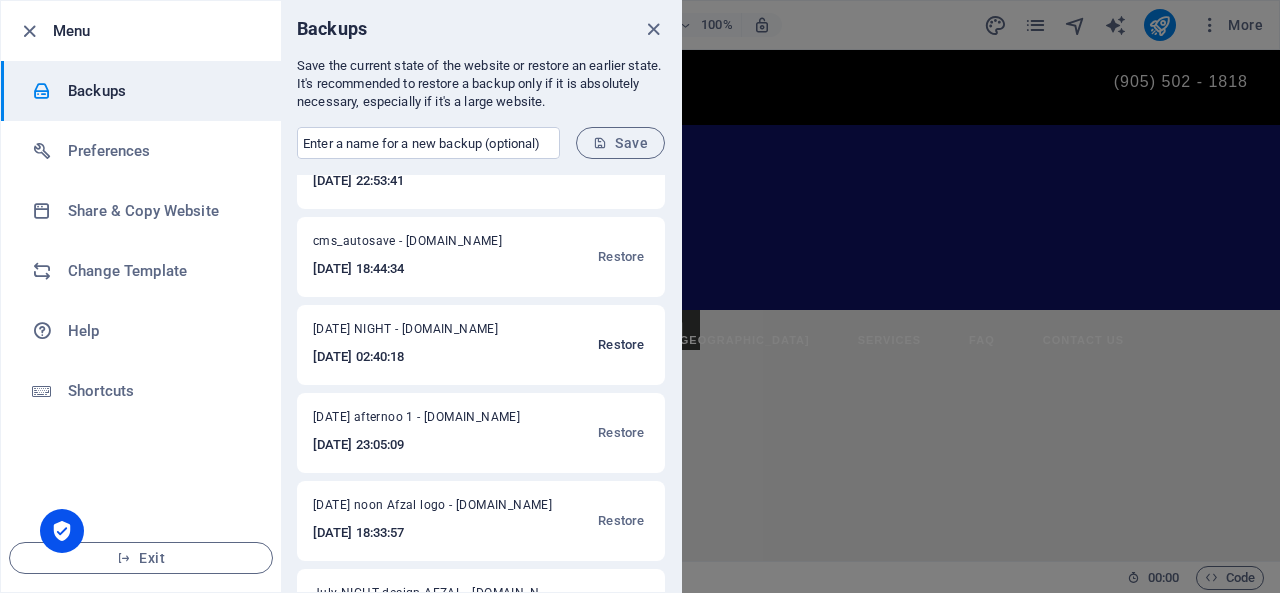 click on "Restore" at bounding box center [621, 345] 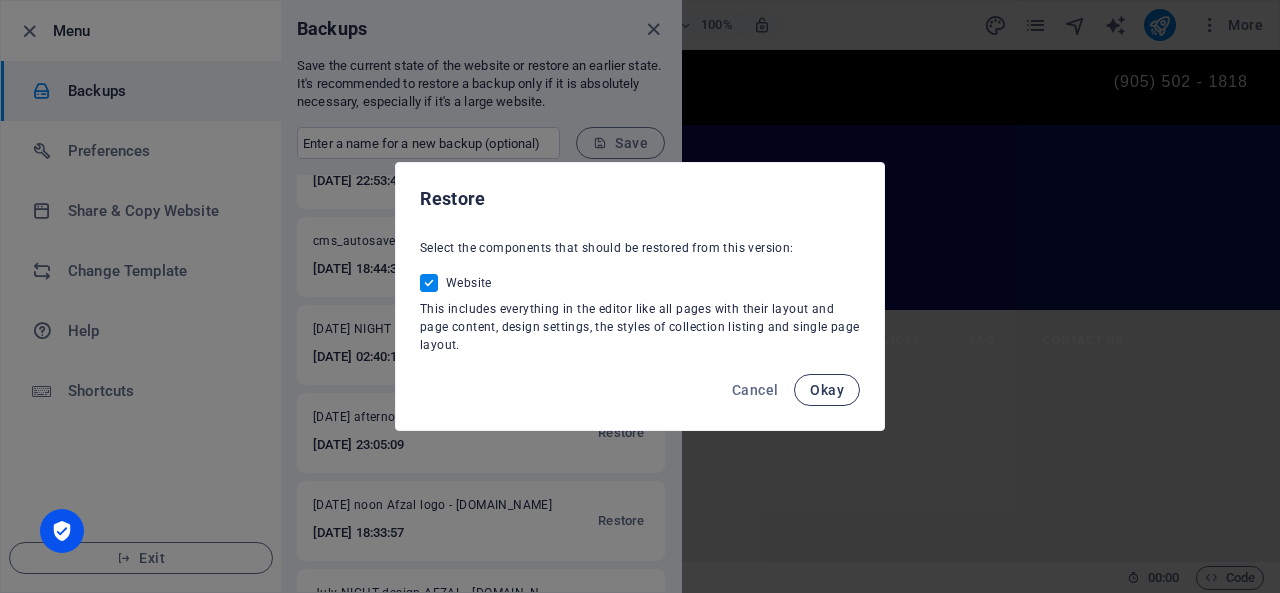 click on "Okay" at bounding box center (827, 390) 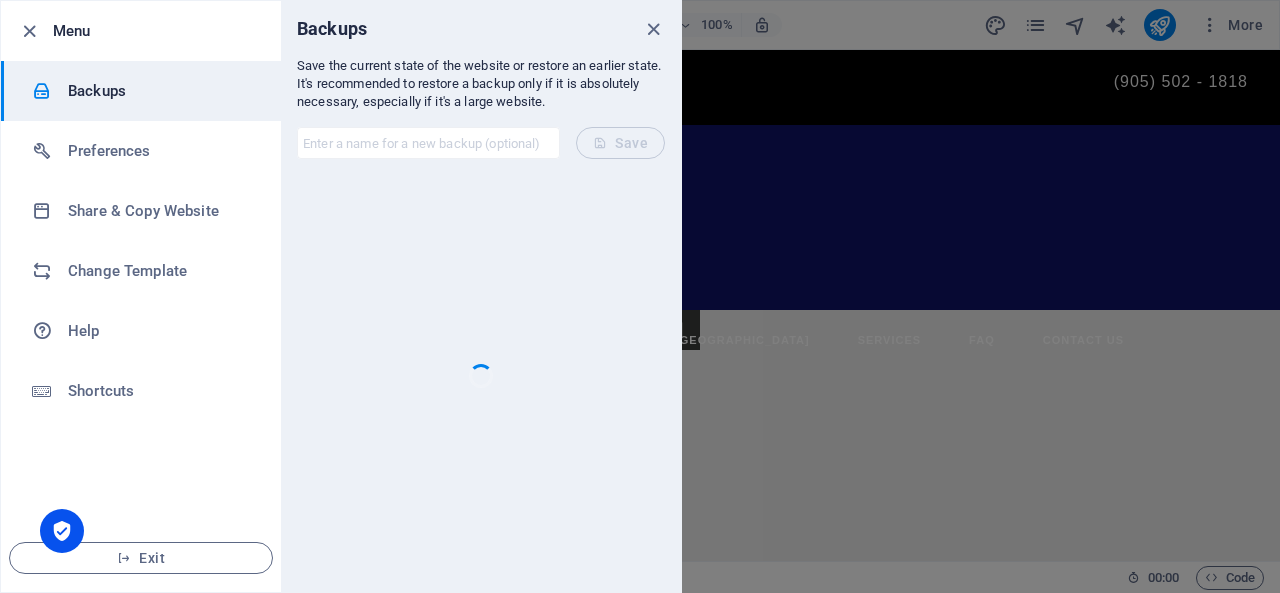 scroll, scrollTop: 0, scrollLeft: 0, axis: both 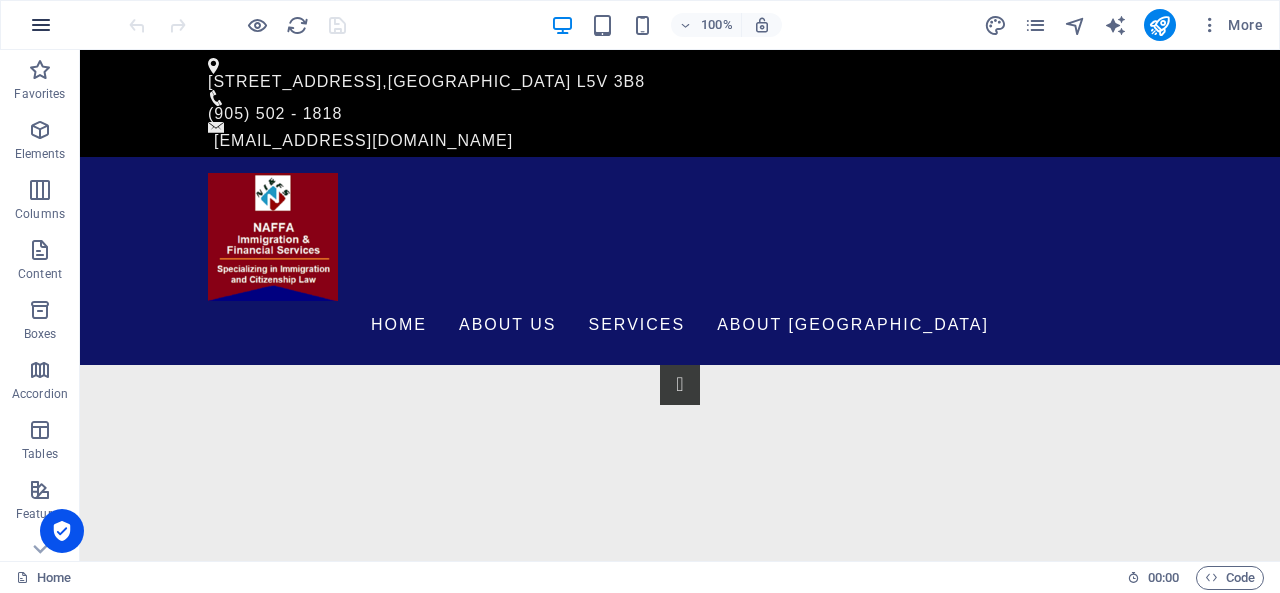 click at bounding box center [41, 25] 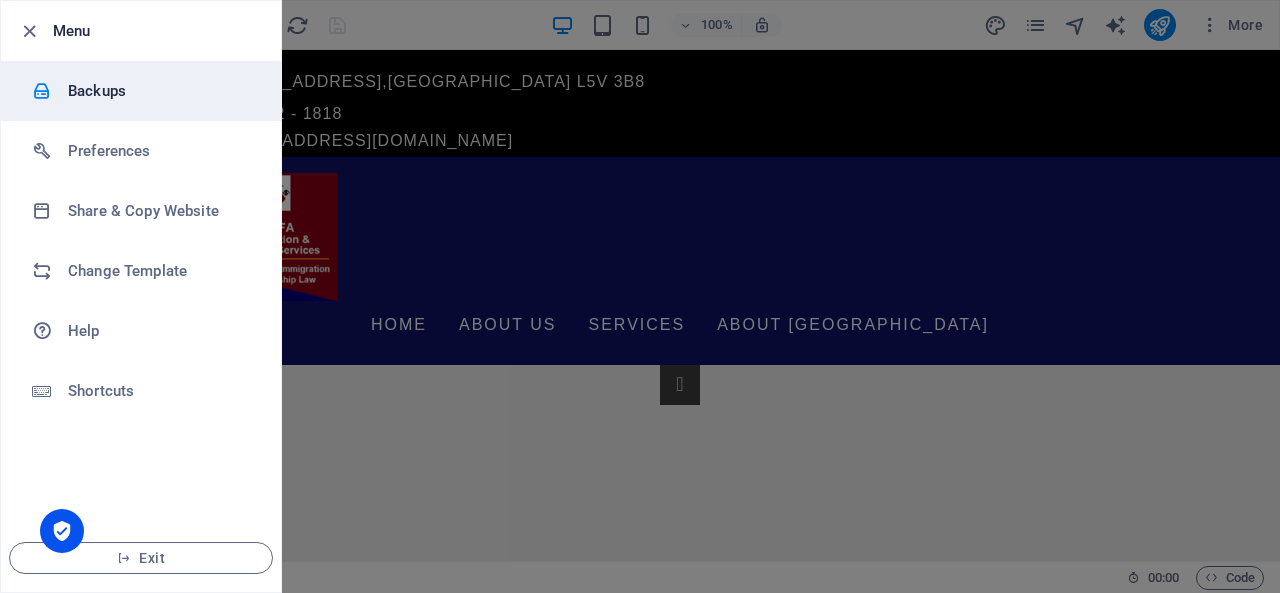 click on "Backups" at bounding box center [160, 91] 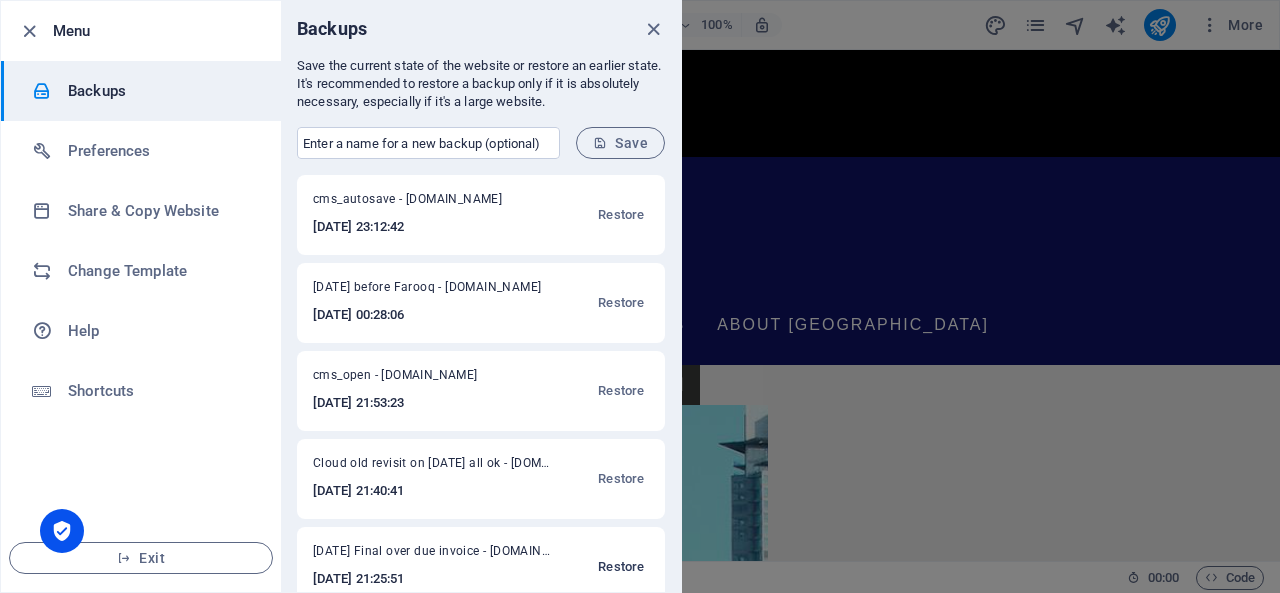 click on "Restore" at bounding box center [621, 567] 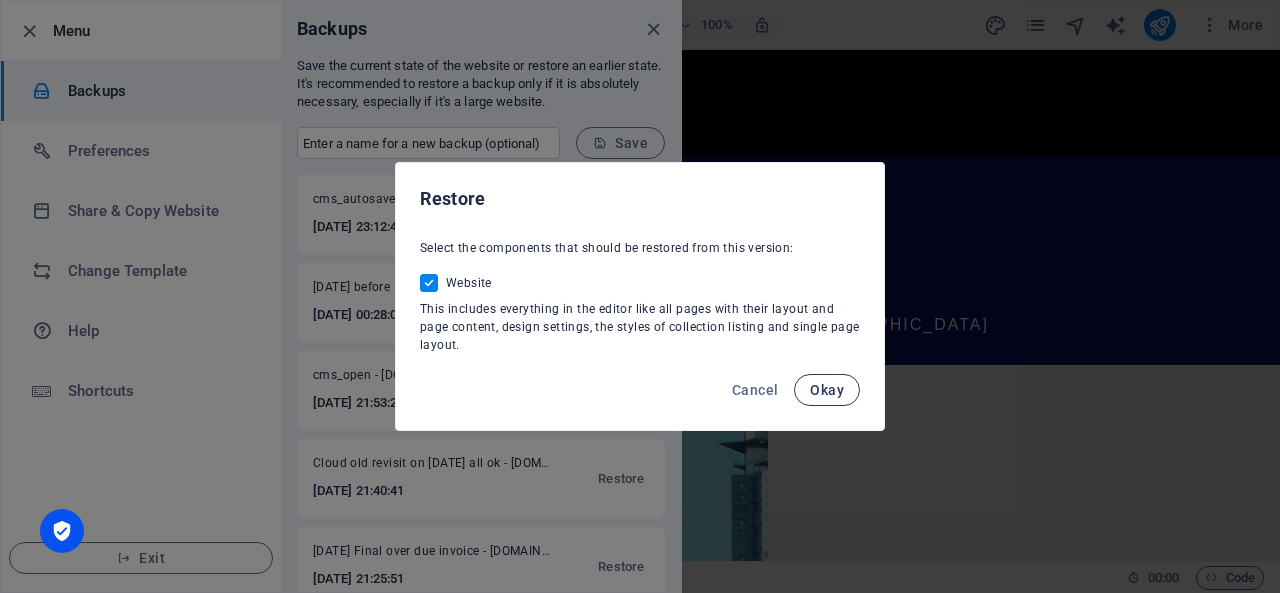 click on "Okay" at bounding box center (827, 390) 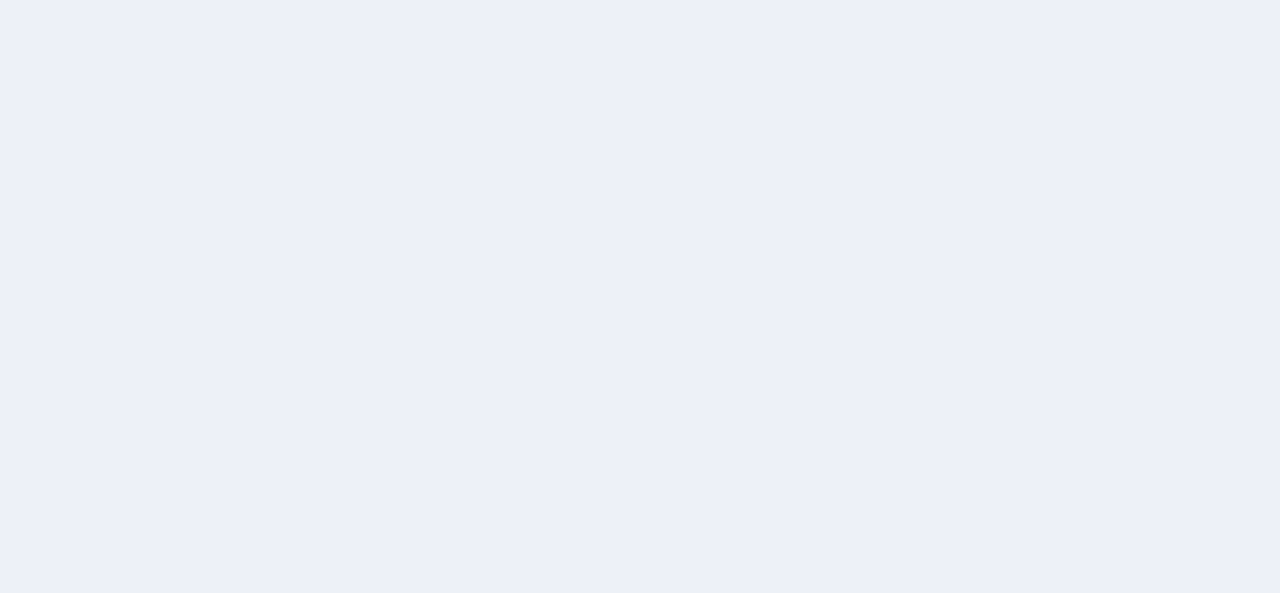 scroll, scrollTop: 0, scrollLeft: 0, axis: both 